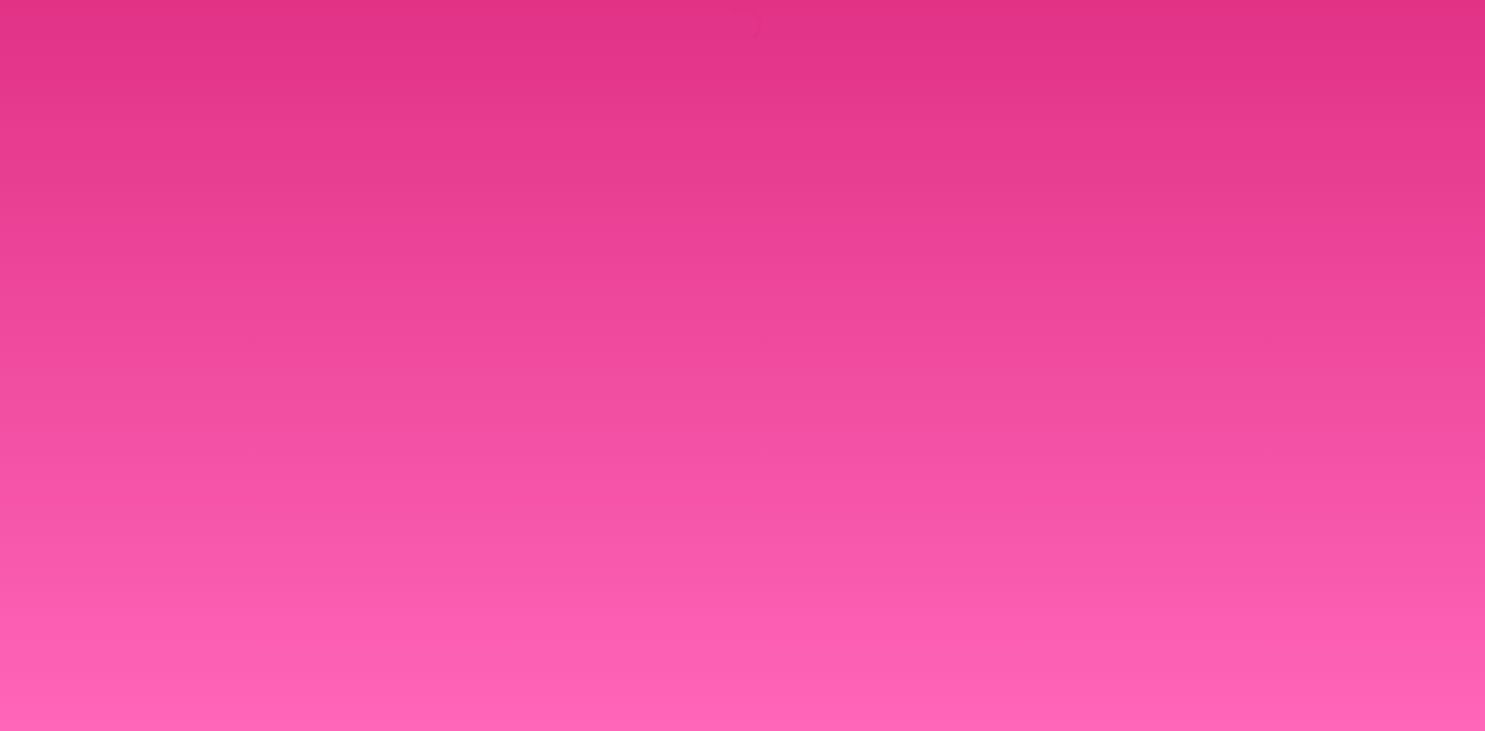 scroll, scrollTop: 0, scrollLeft: 0, axis: both 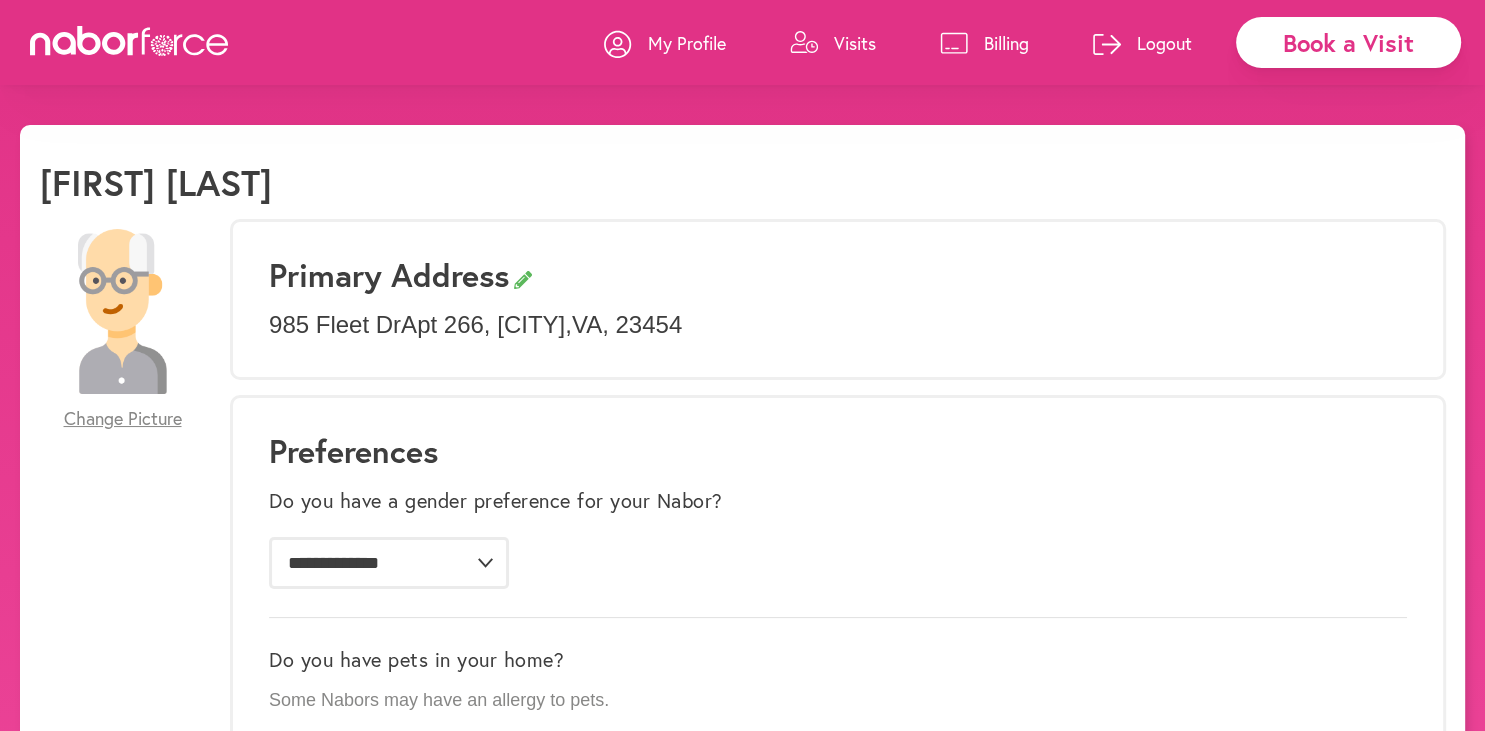 click on "Visits" at bounding box center (855, 43) 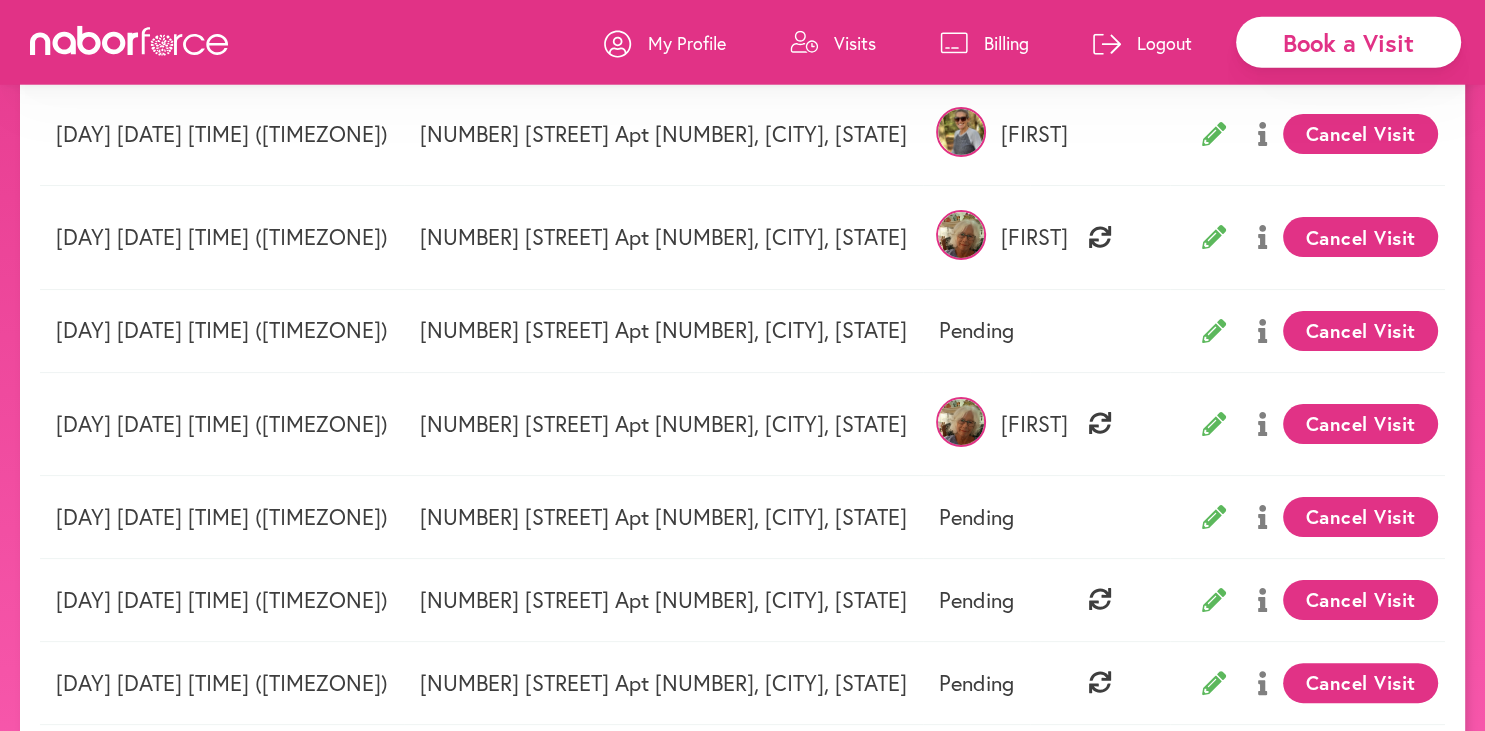 scroll, scrollTop: 316, scrollLeft: 0, axis: vertical 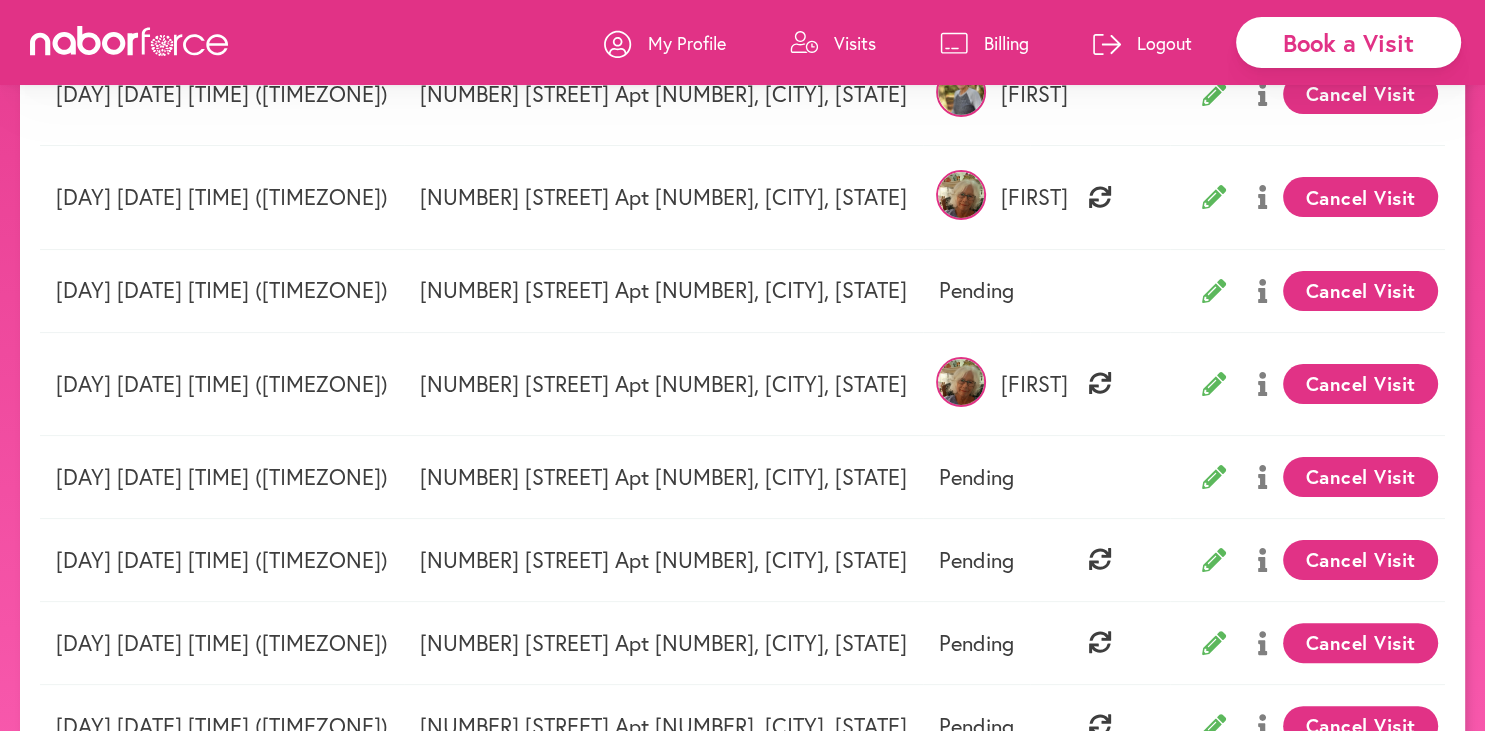 click on "[NUMBER] [STREET] [APARTMENT], [CITY], [STATE]" at bounding box center (663, 383) 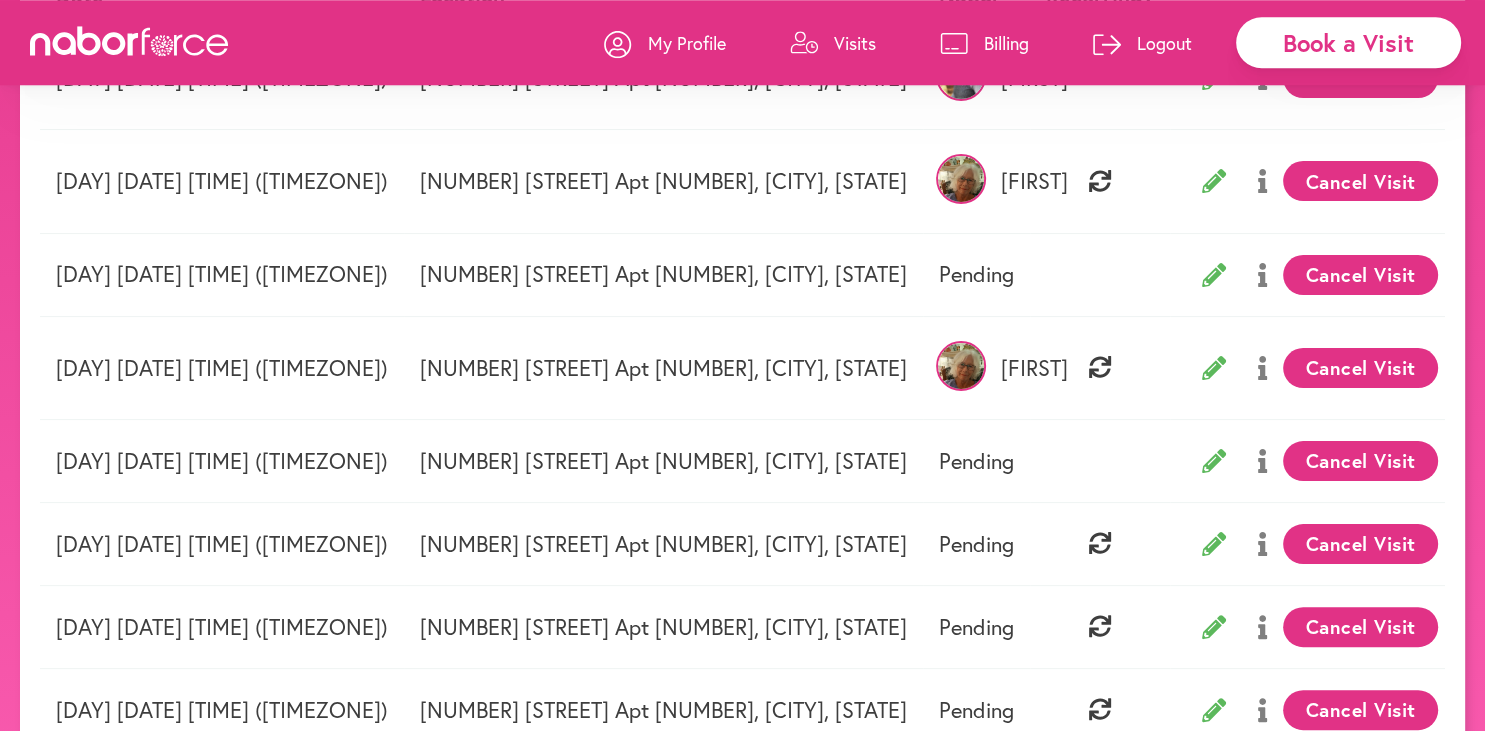 scroll, scrollTop: 336, scrollLeft: 0, axis: vertical 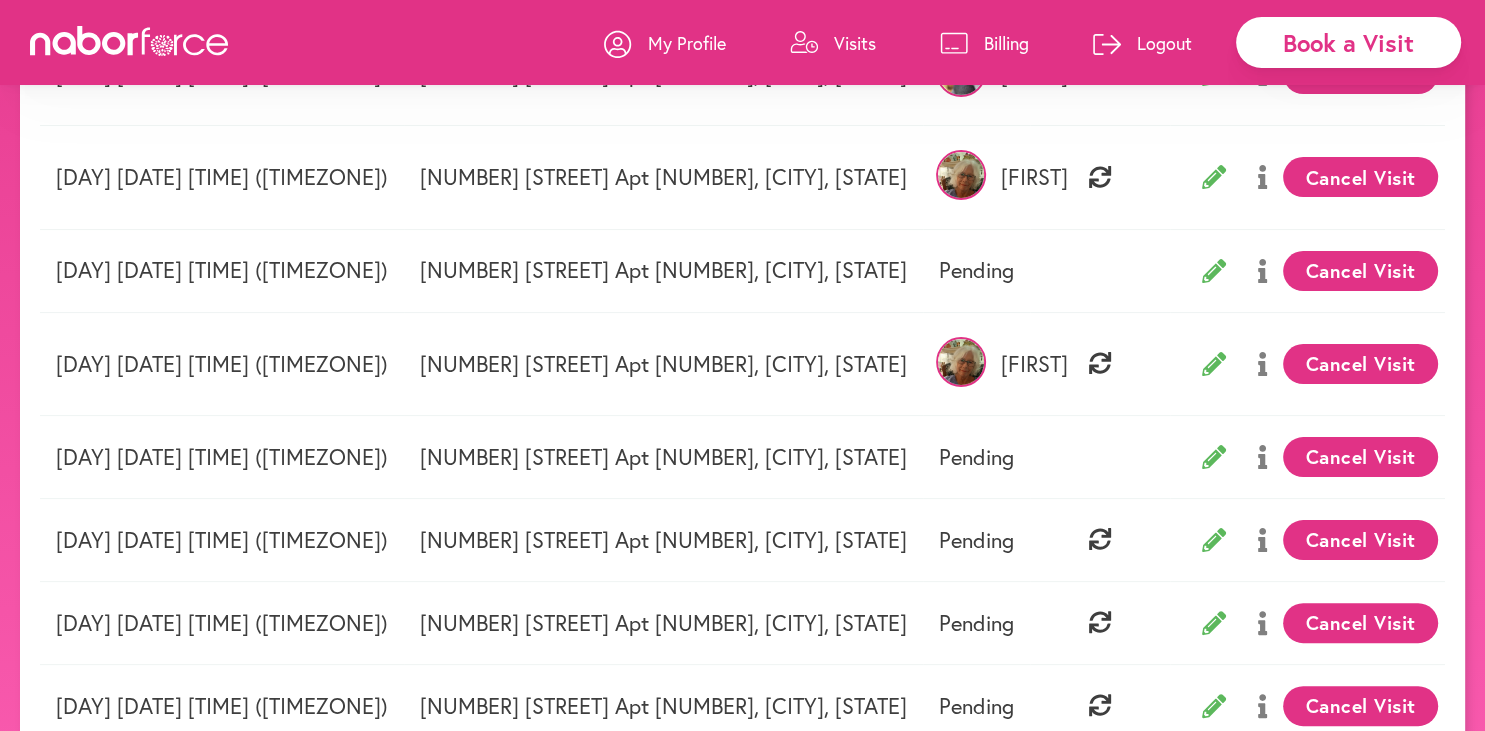 click on "Book a Visit" at bounding box center (1348, 42) 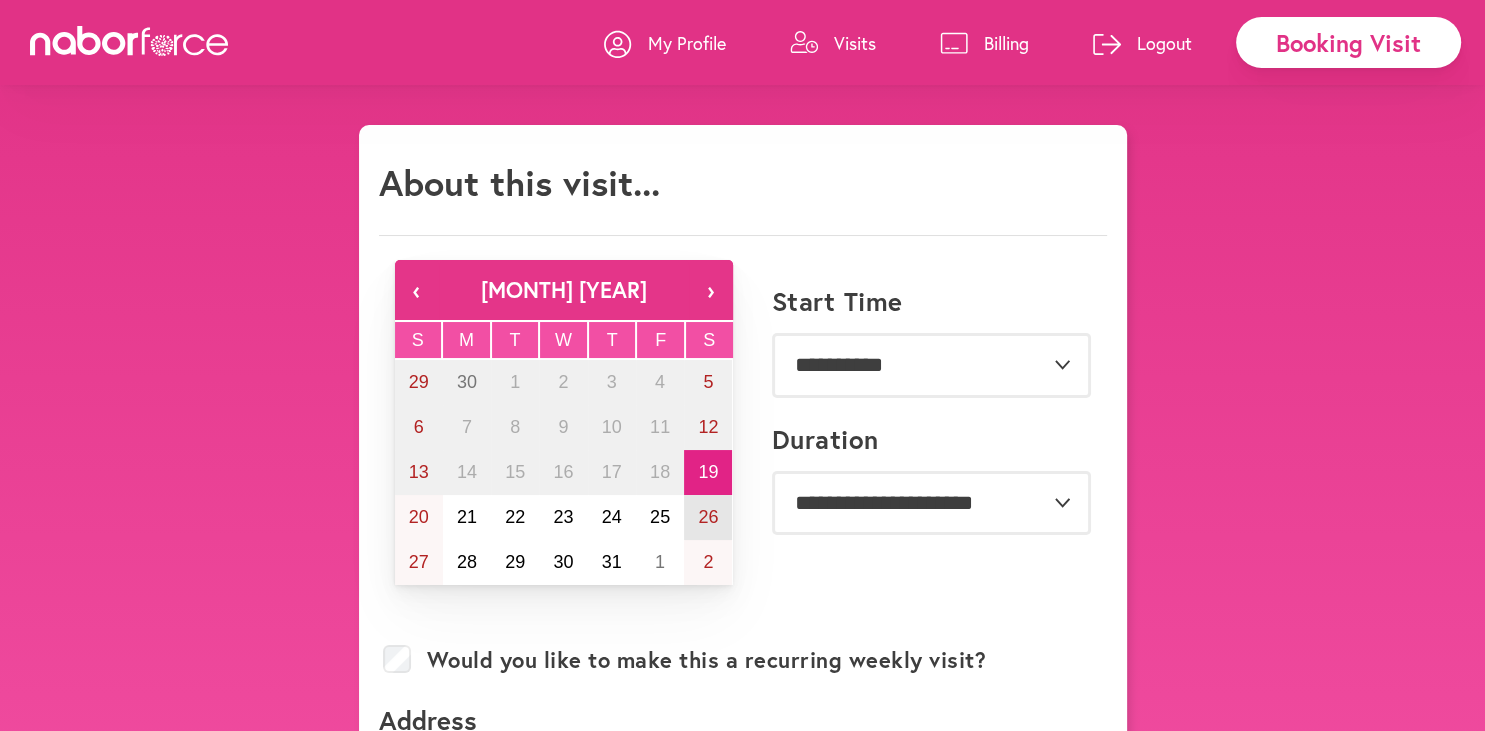 click on "26" at bounding box center [708, 517] 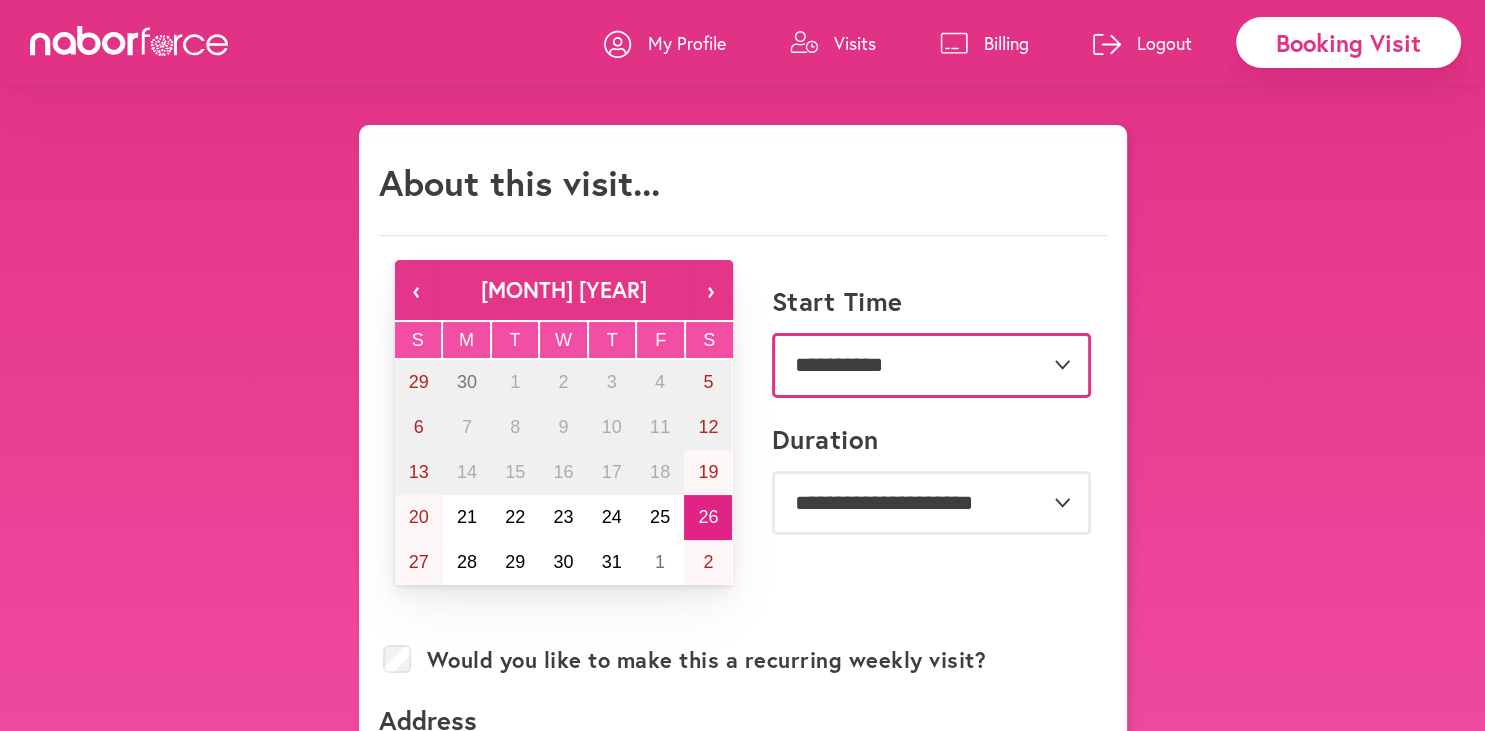 click on "**********" at bounding box center (931, 365) 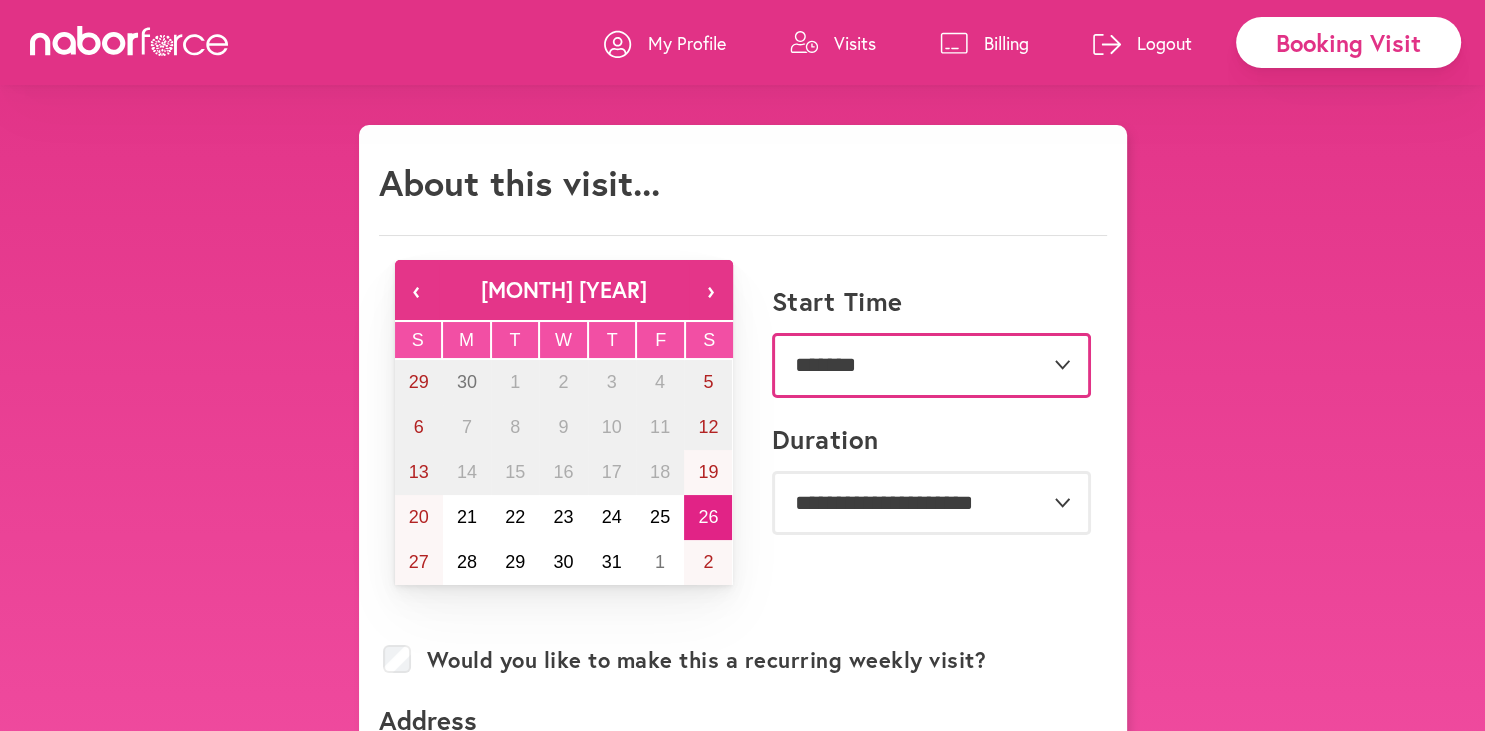 click on "*******" at bounding box center (0, 0) 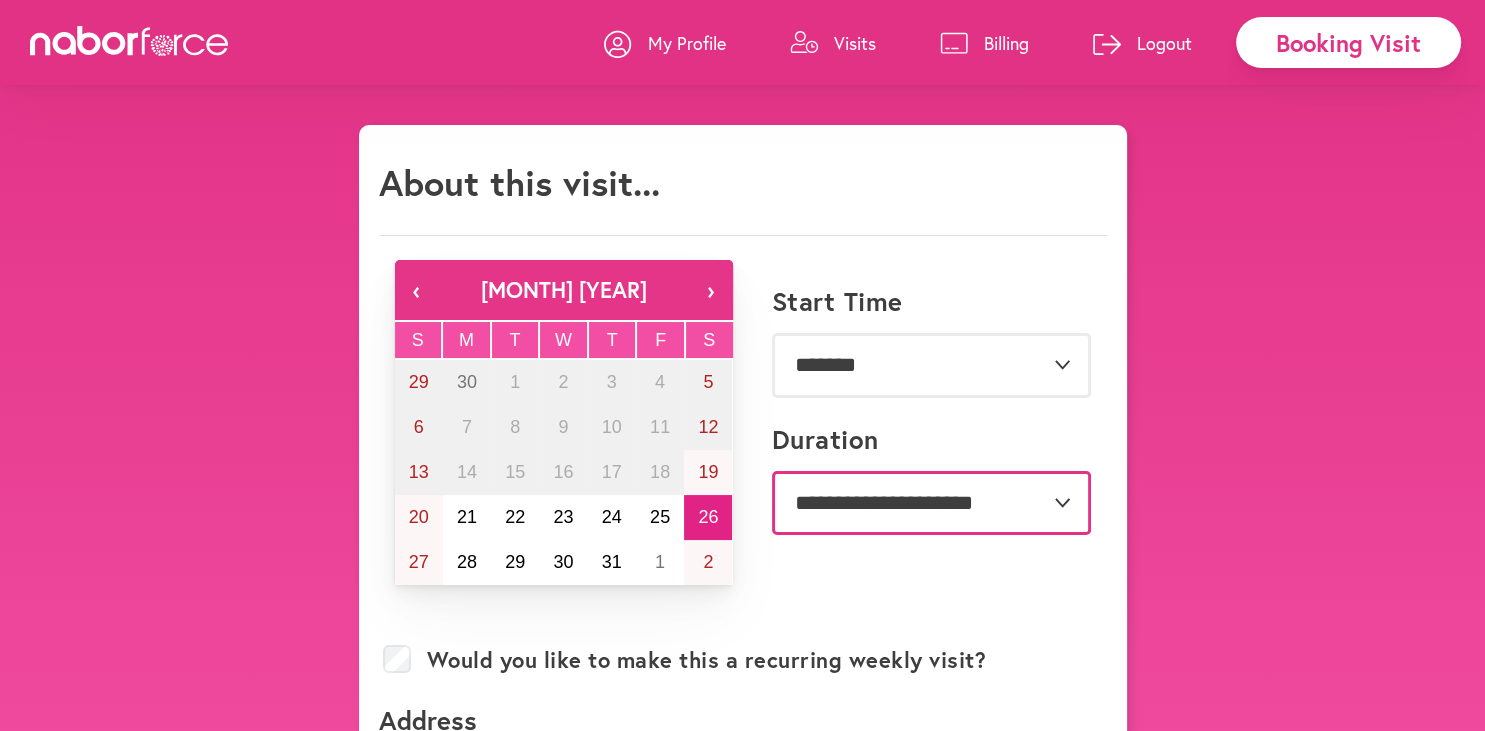 click on "**********" at bounding box center (931, 503) 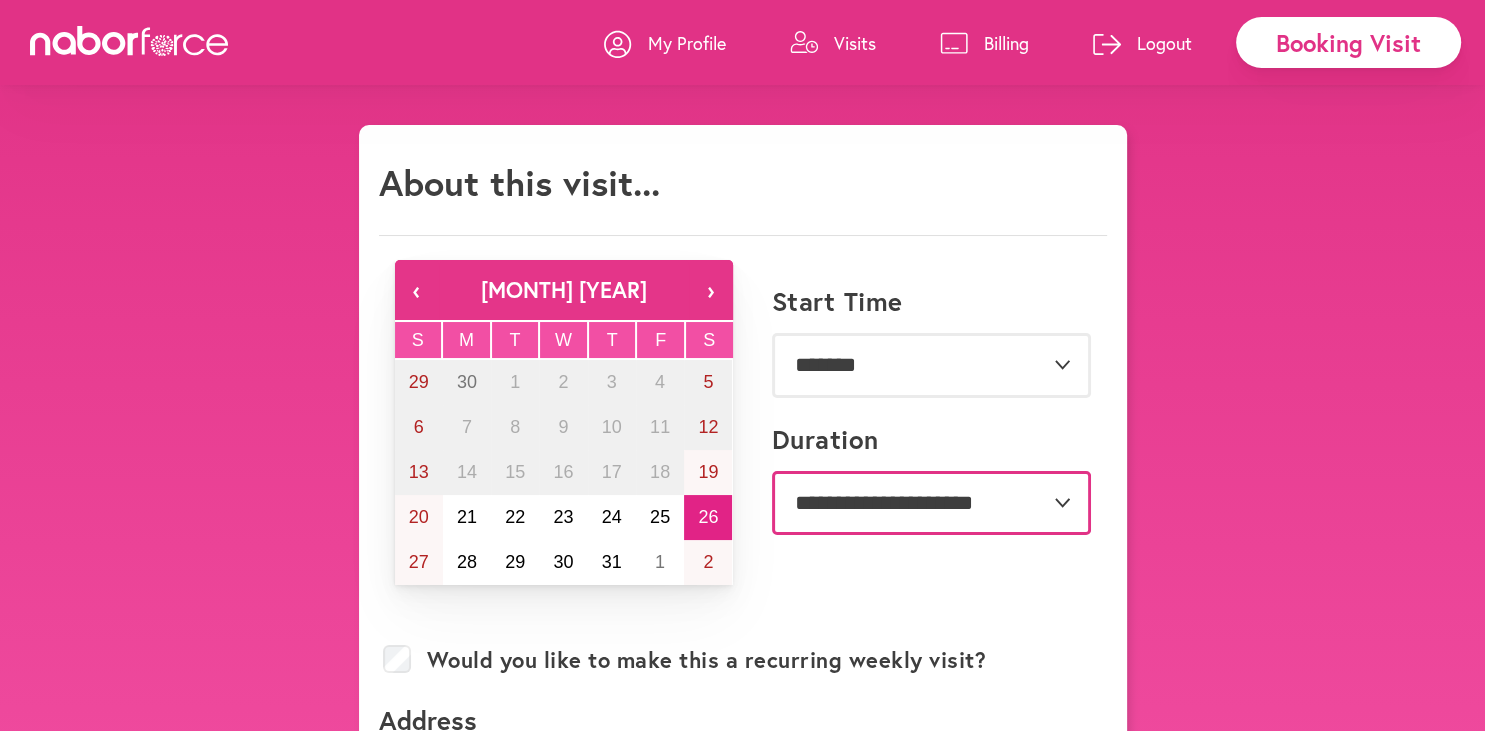 select on "***" 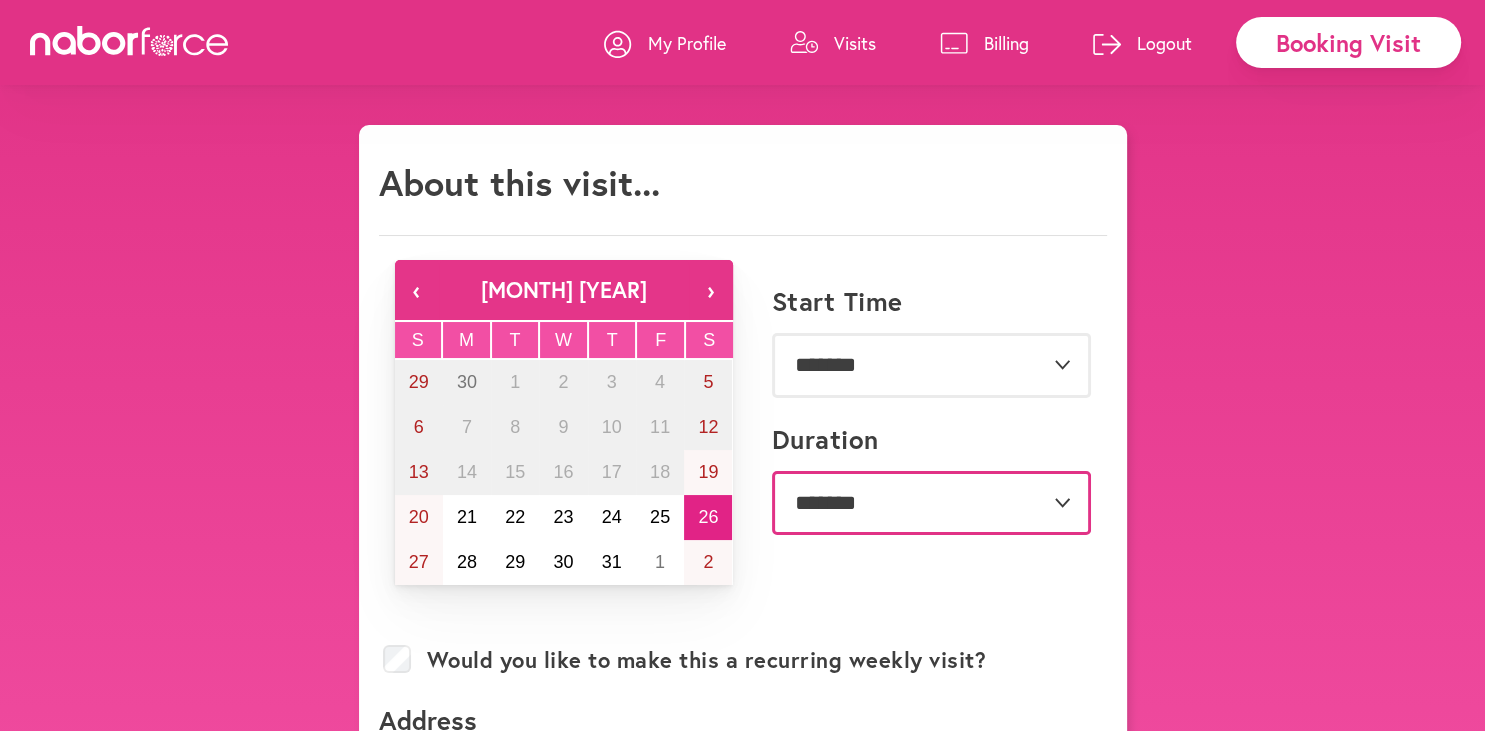 click on "*******" at bounding box center [0, 0] 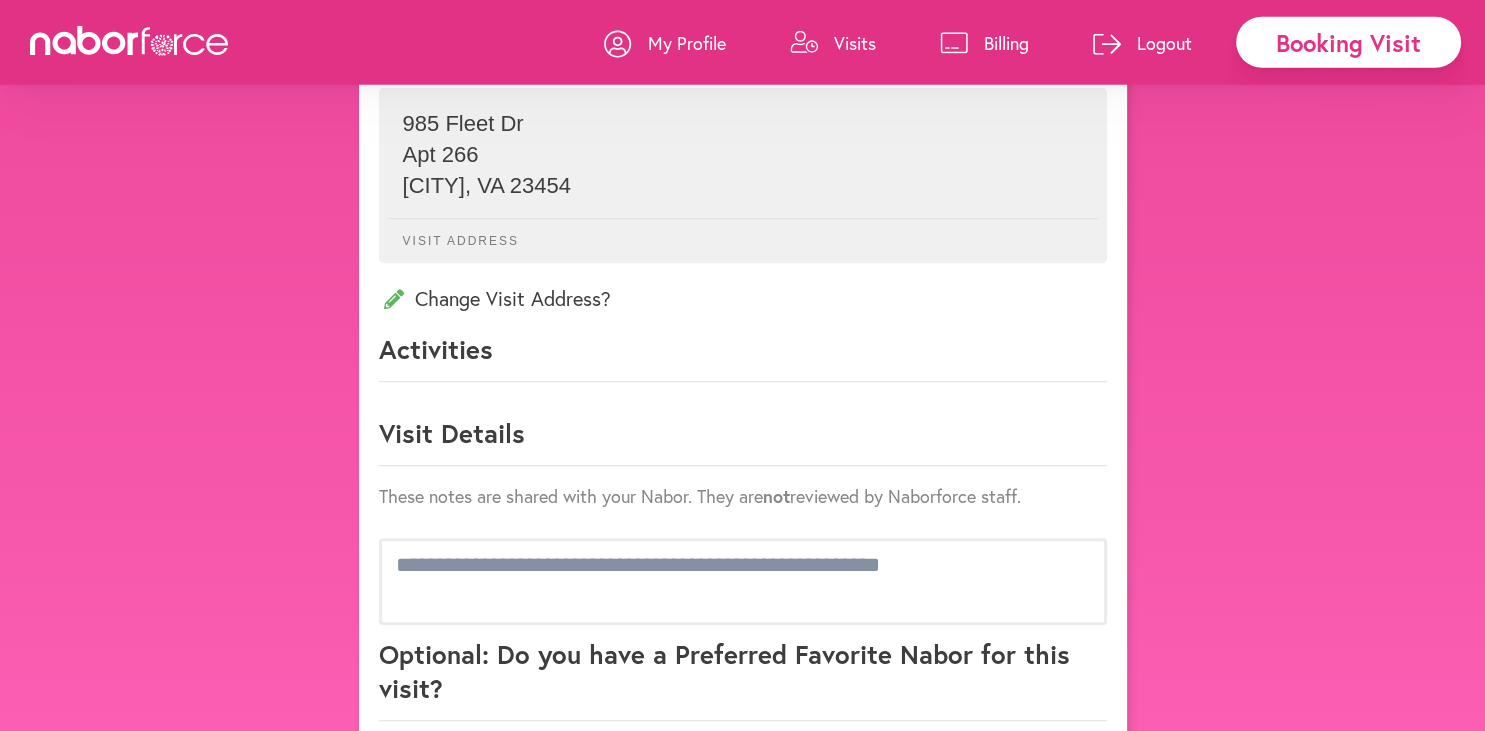 scroll, scrollTop: 739, scrollLeft: 0, axis: vertical 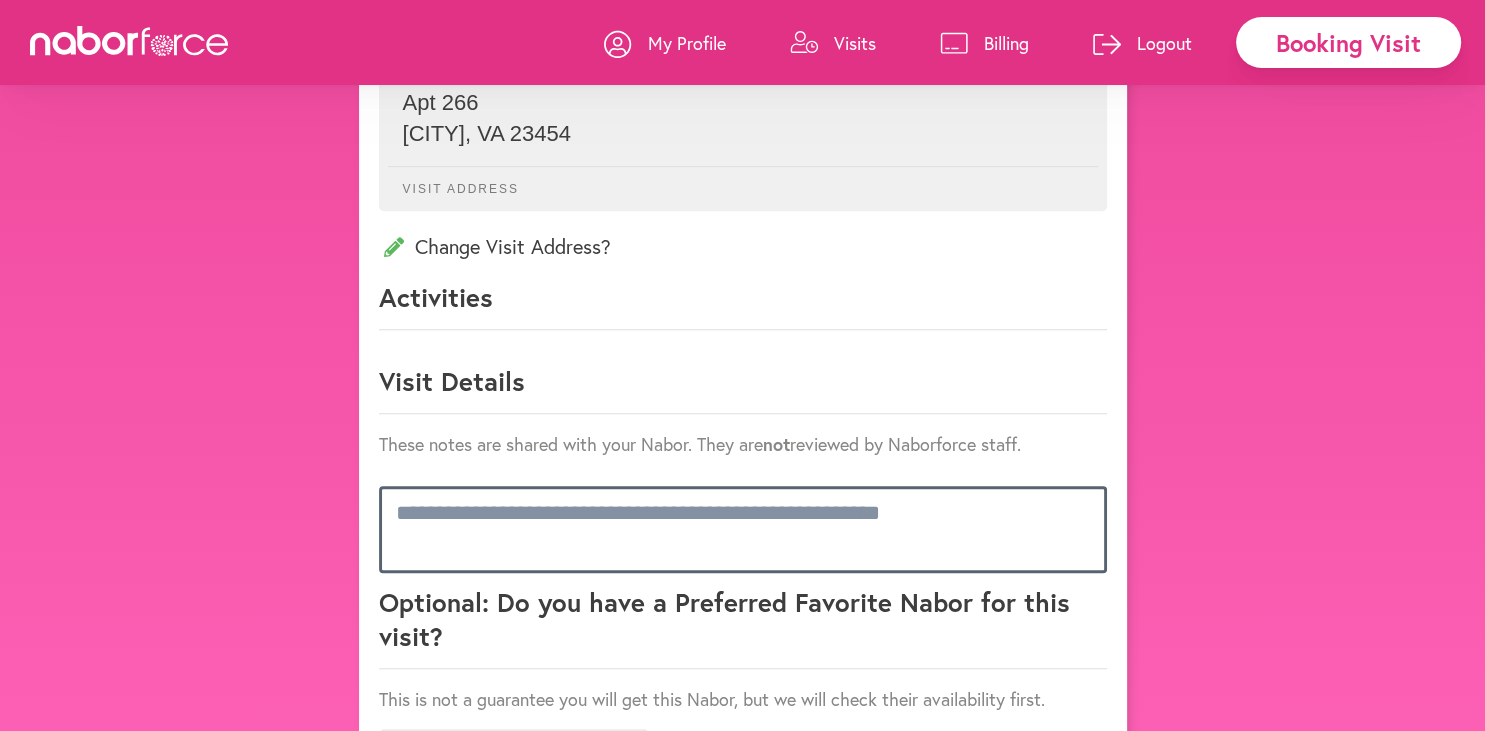 click at bounding box center (743, 529) 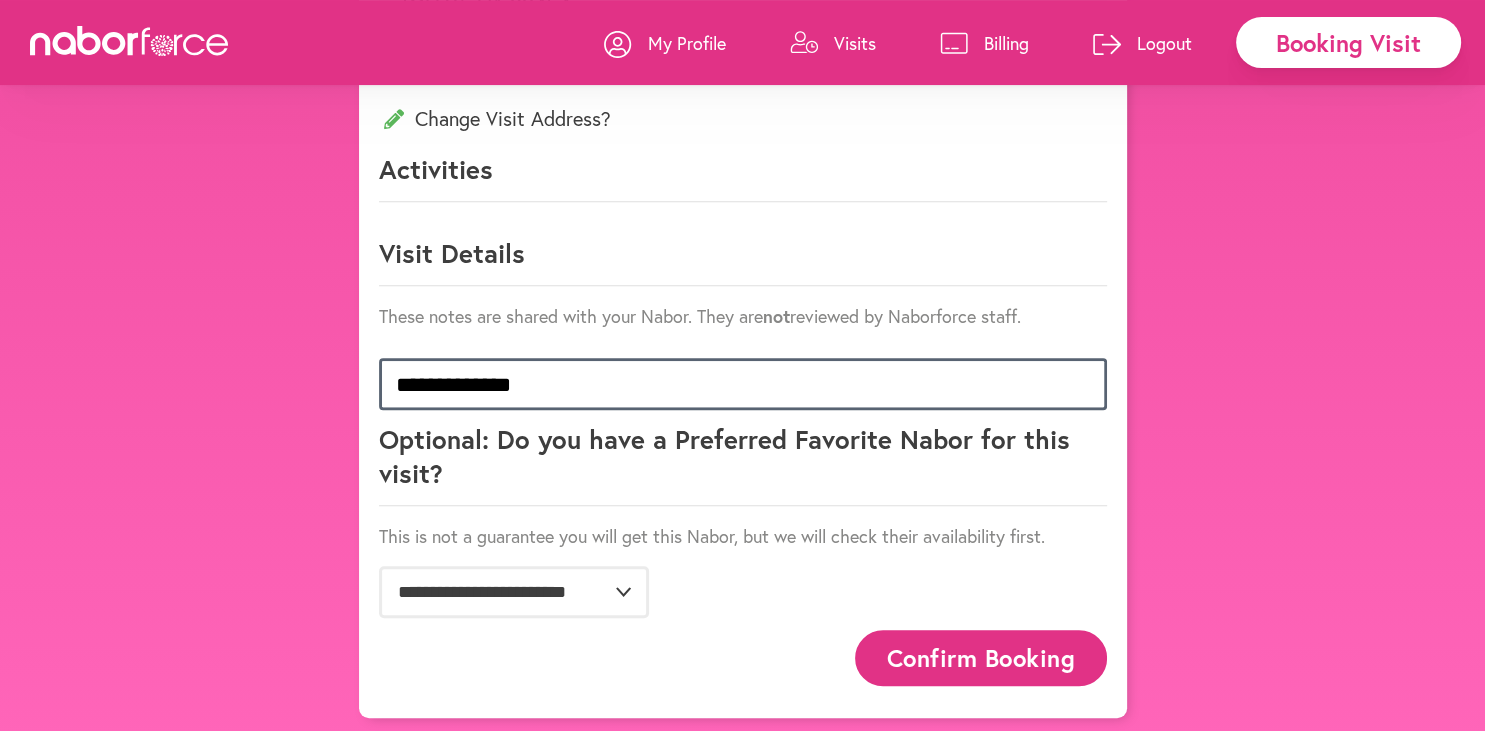 scroll, scrollTop: 878, scrollLeft: 0, axis: vertical 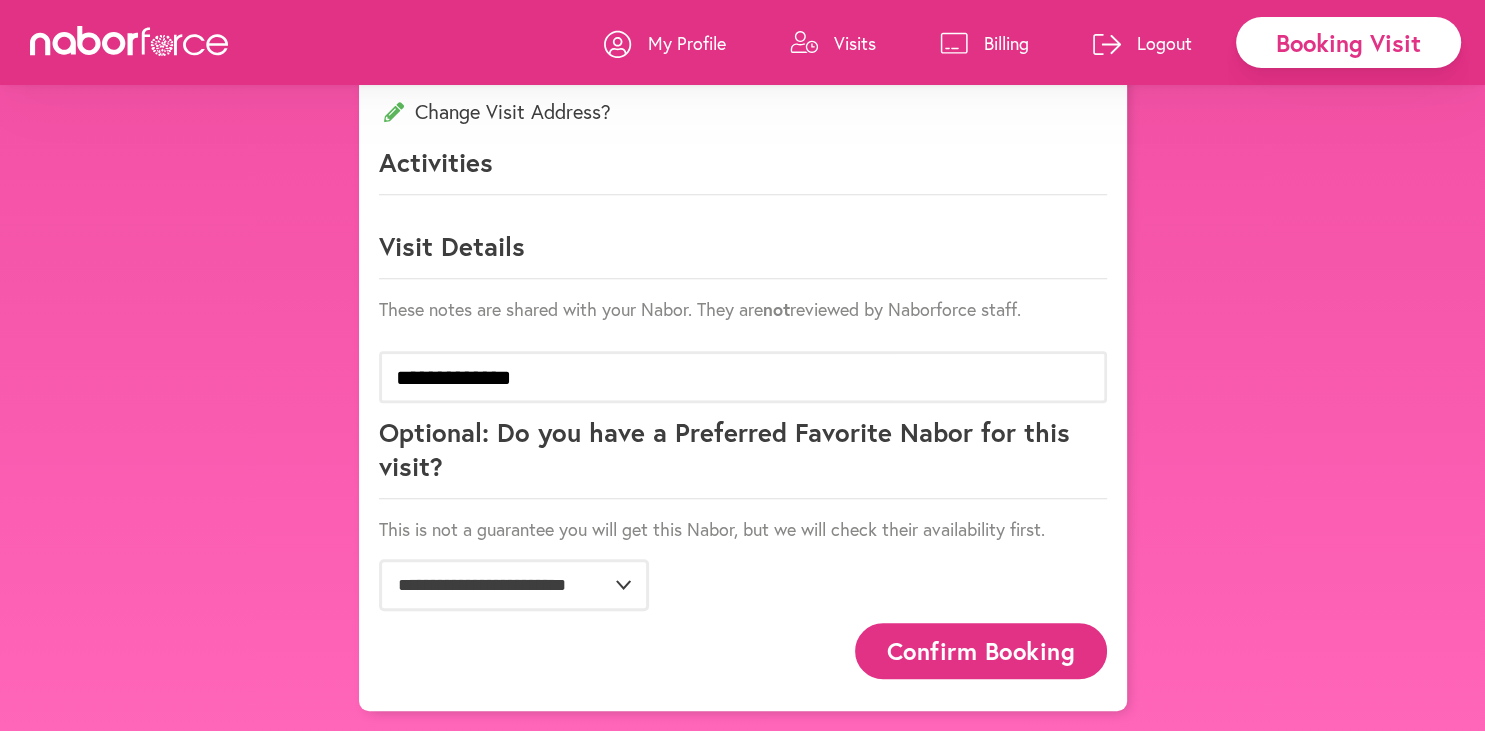 click on "Confirm Booking" at bounding box center (981, 650) 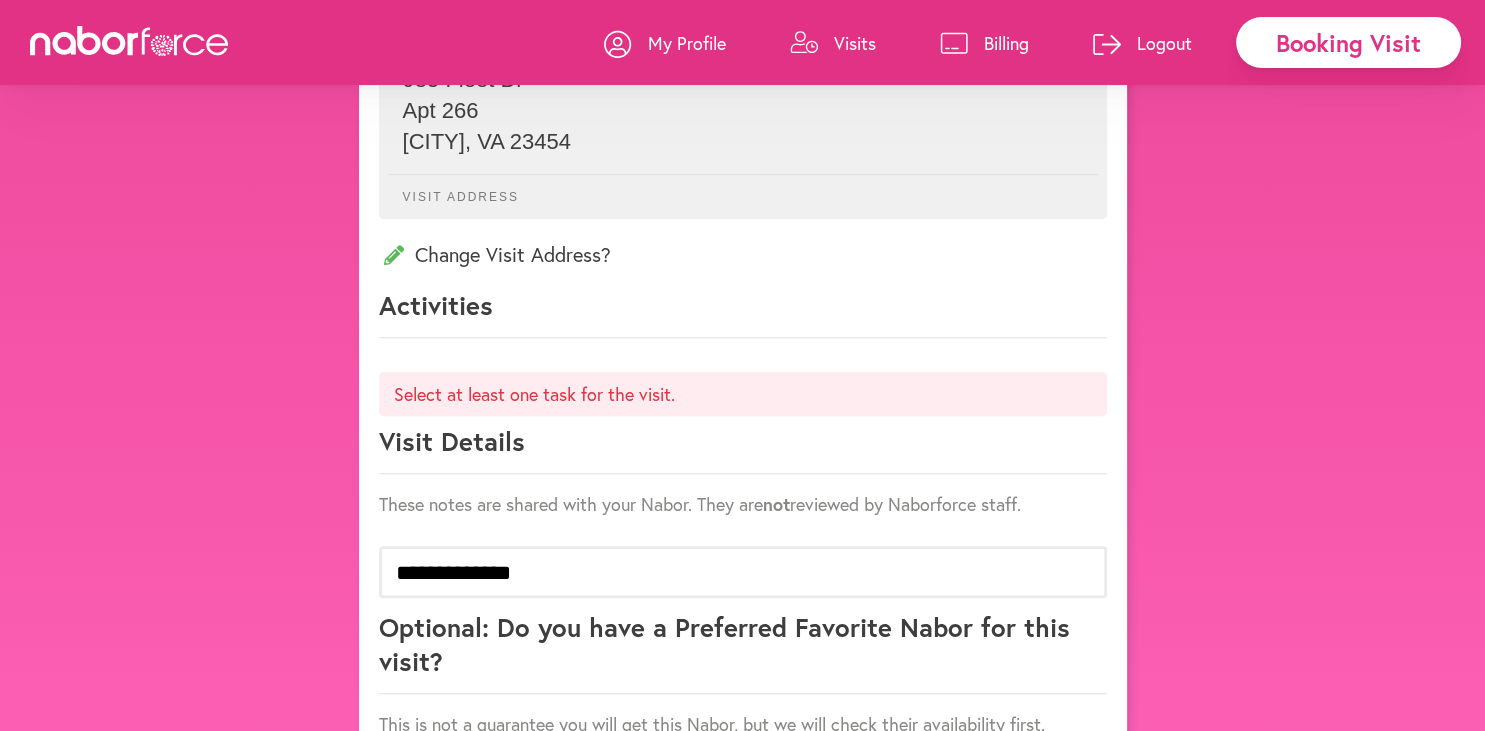 scroll, scrollTop: 739, scrollLeft: 0, axis: vertical 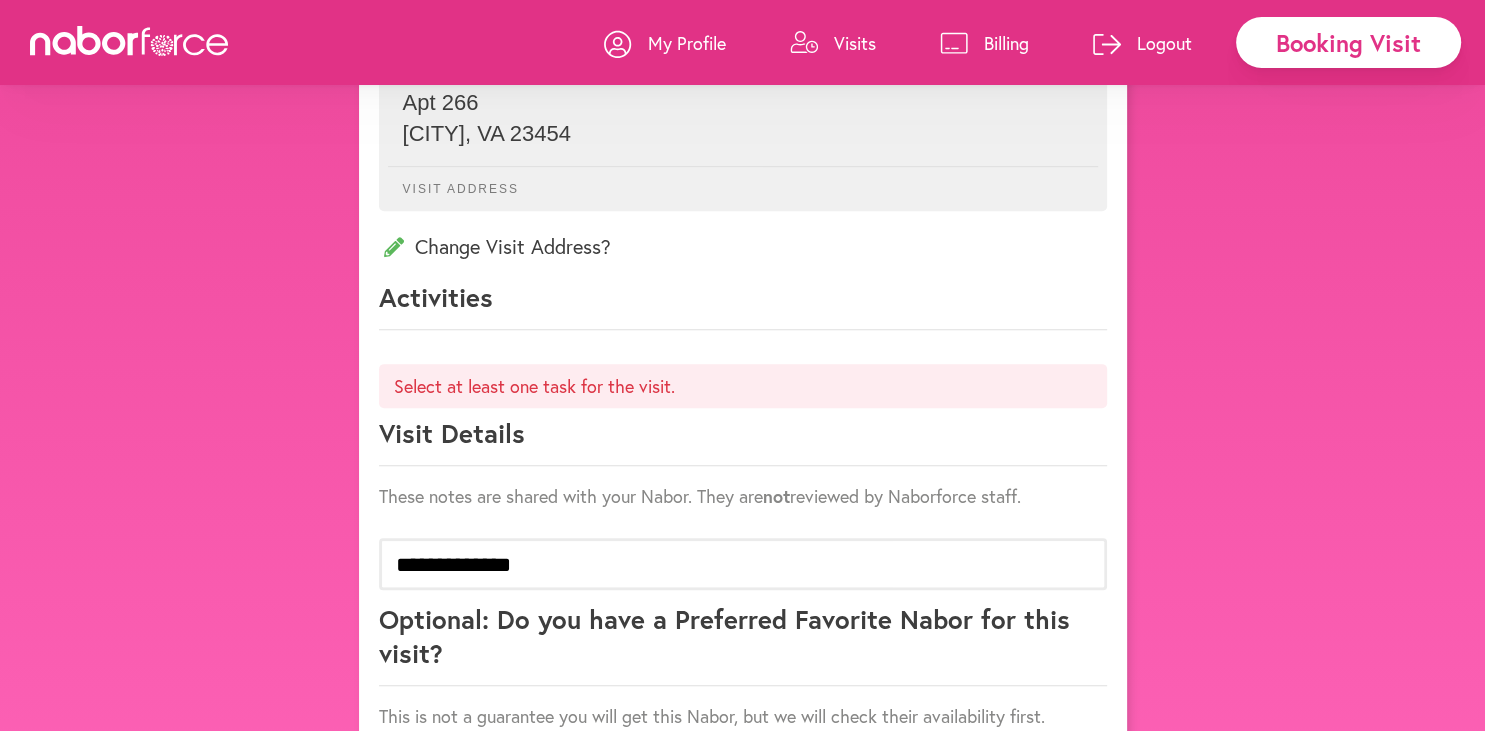 click on "Visit Details" 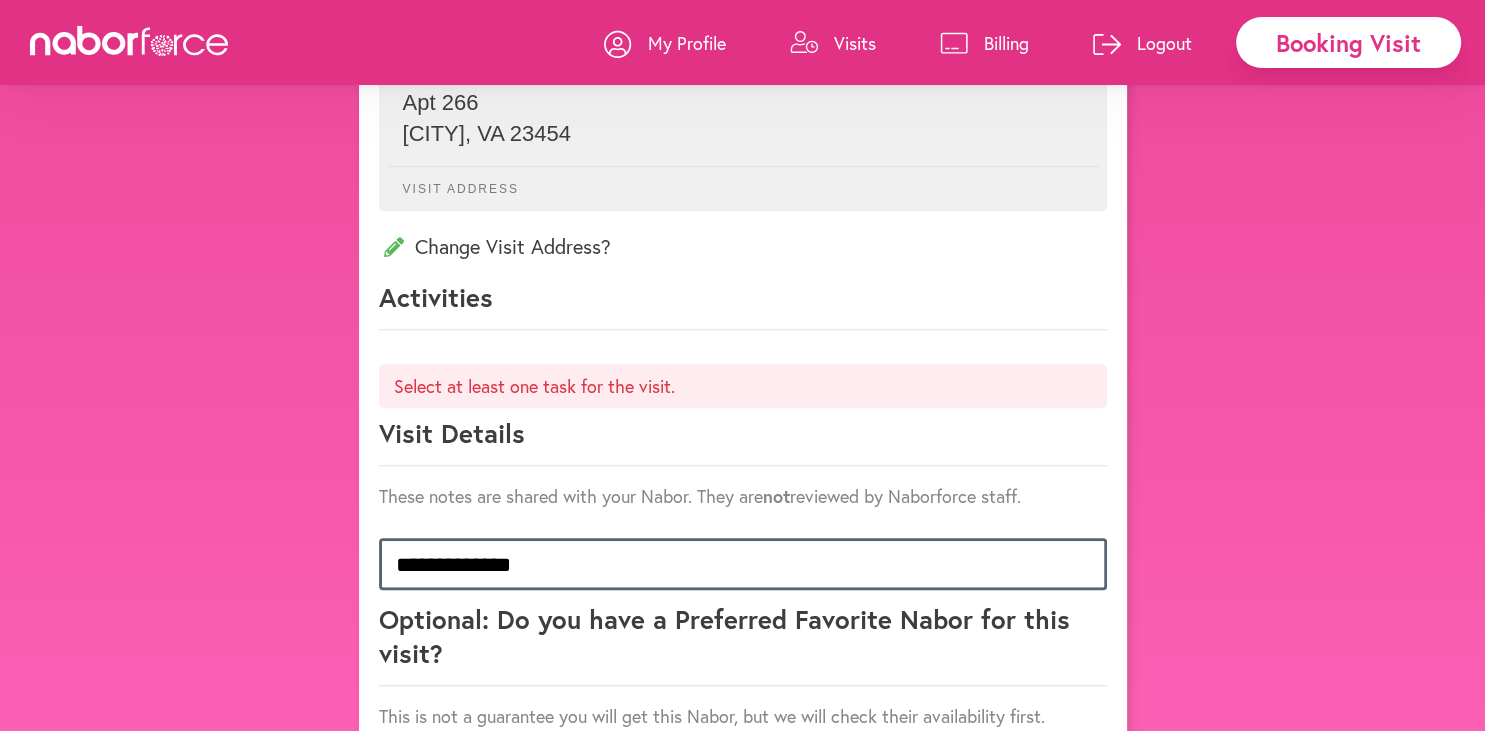 click on "**********" at bounding box center (743, 564) 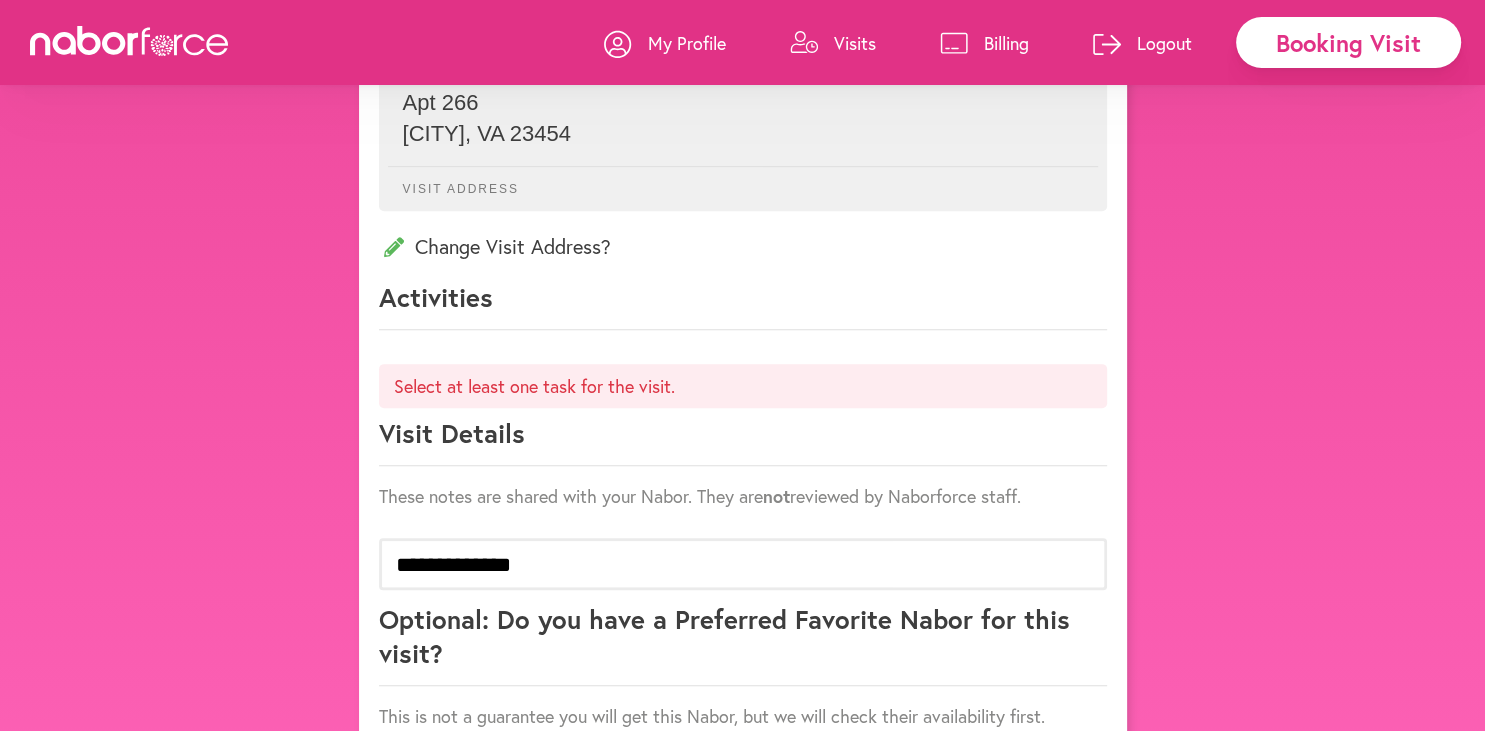 click on "Select at least one task for the visit." 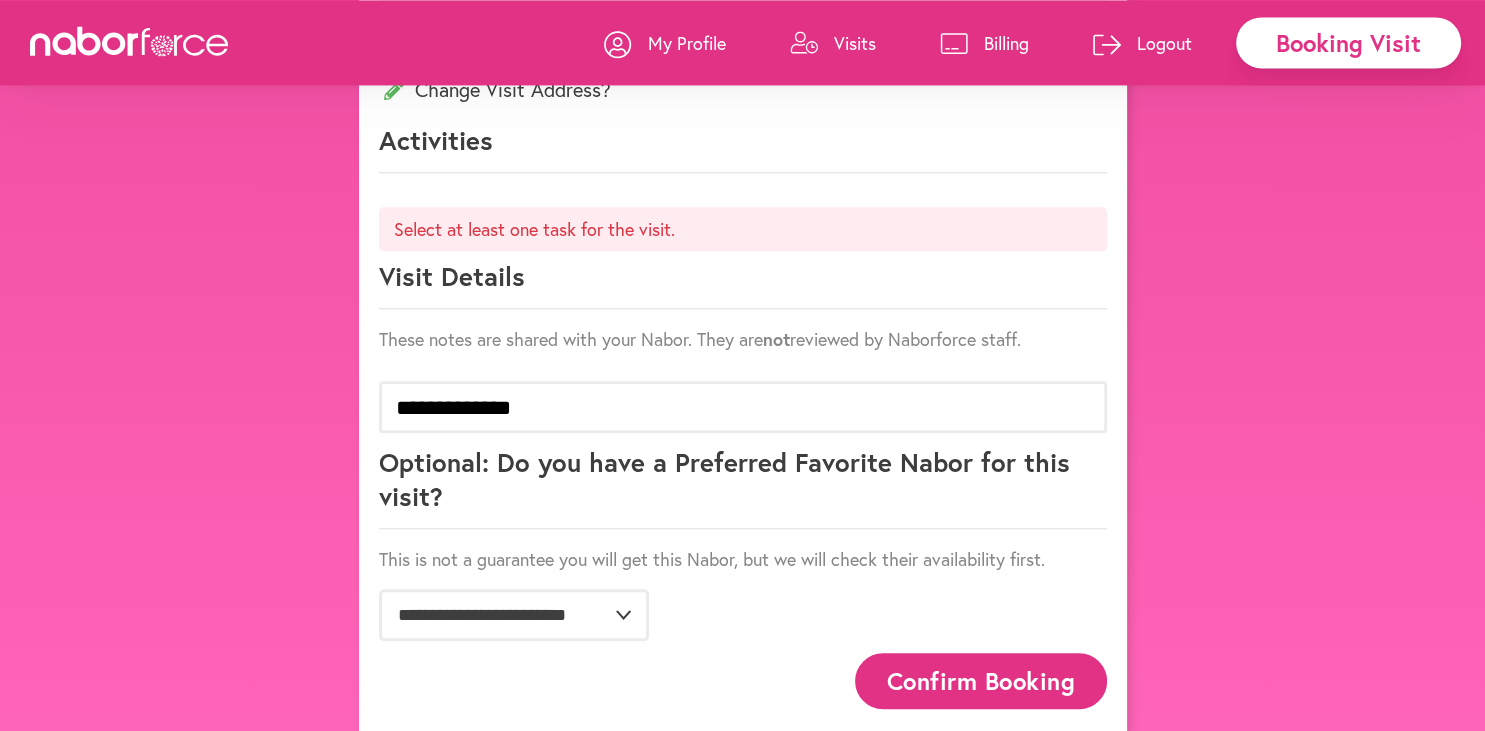 scroll, scrollTop: 929, scrollLeft: 0, axis: vertical 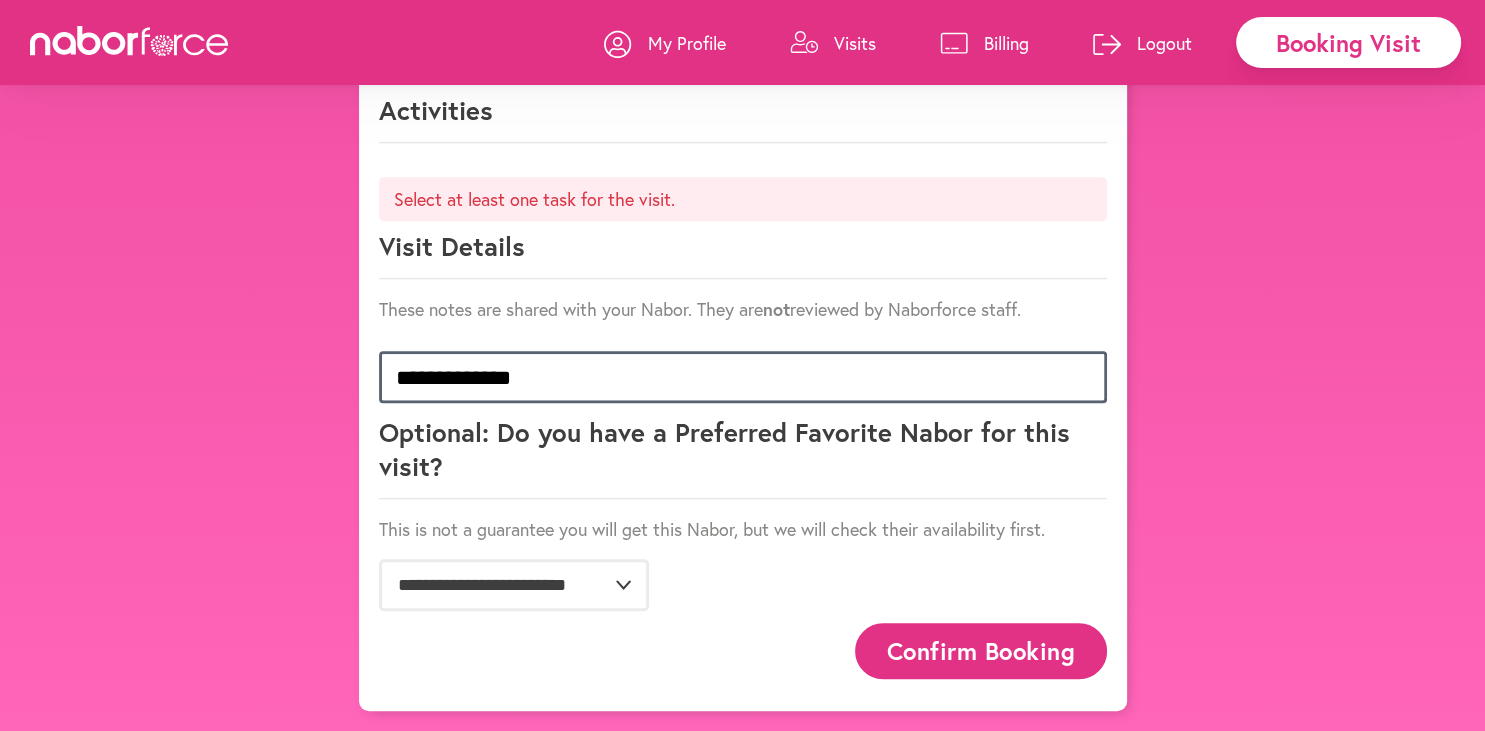 click on "**********" at bounding box center (743, 377) 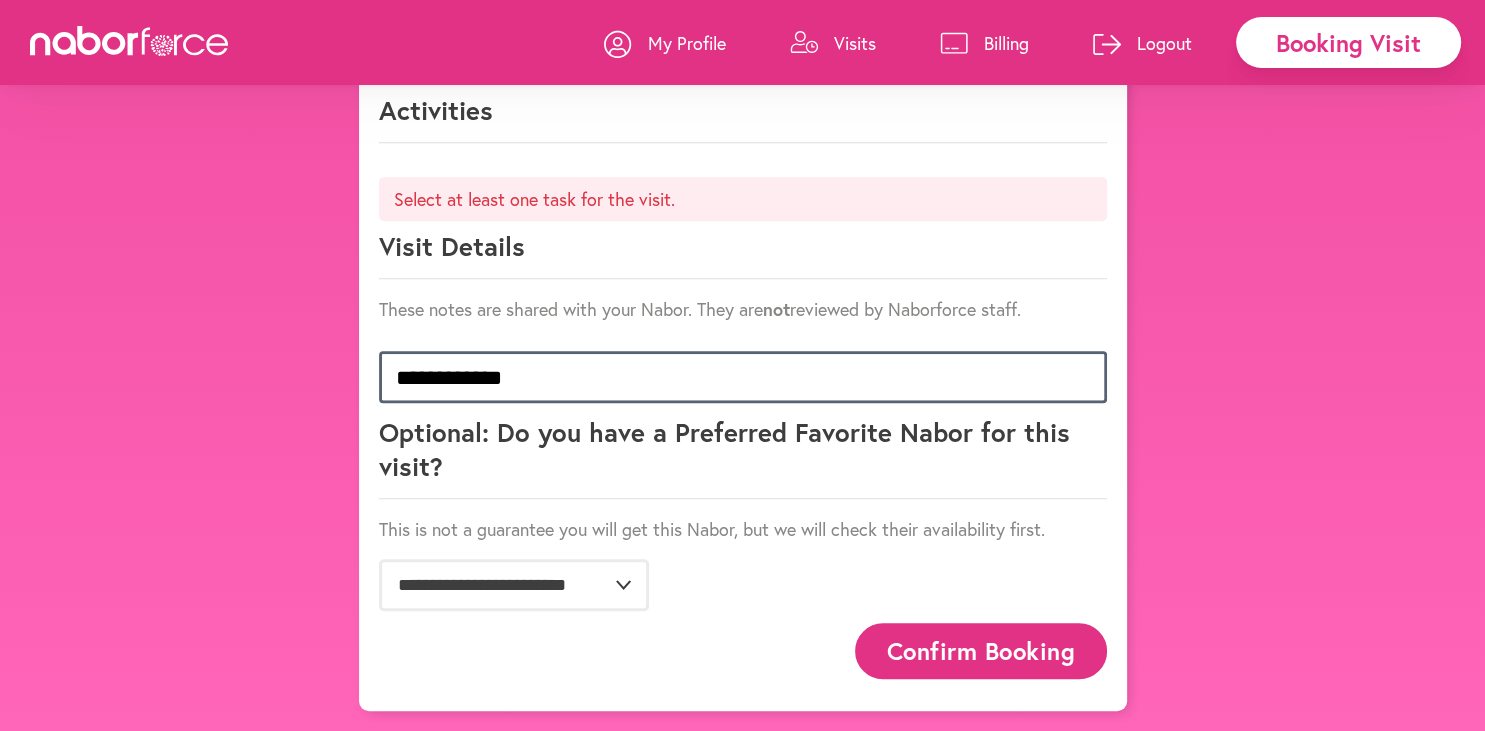 scroll, scrollTop: 896, scrollLeft: 0, axis: vertical 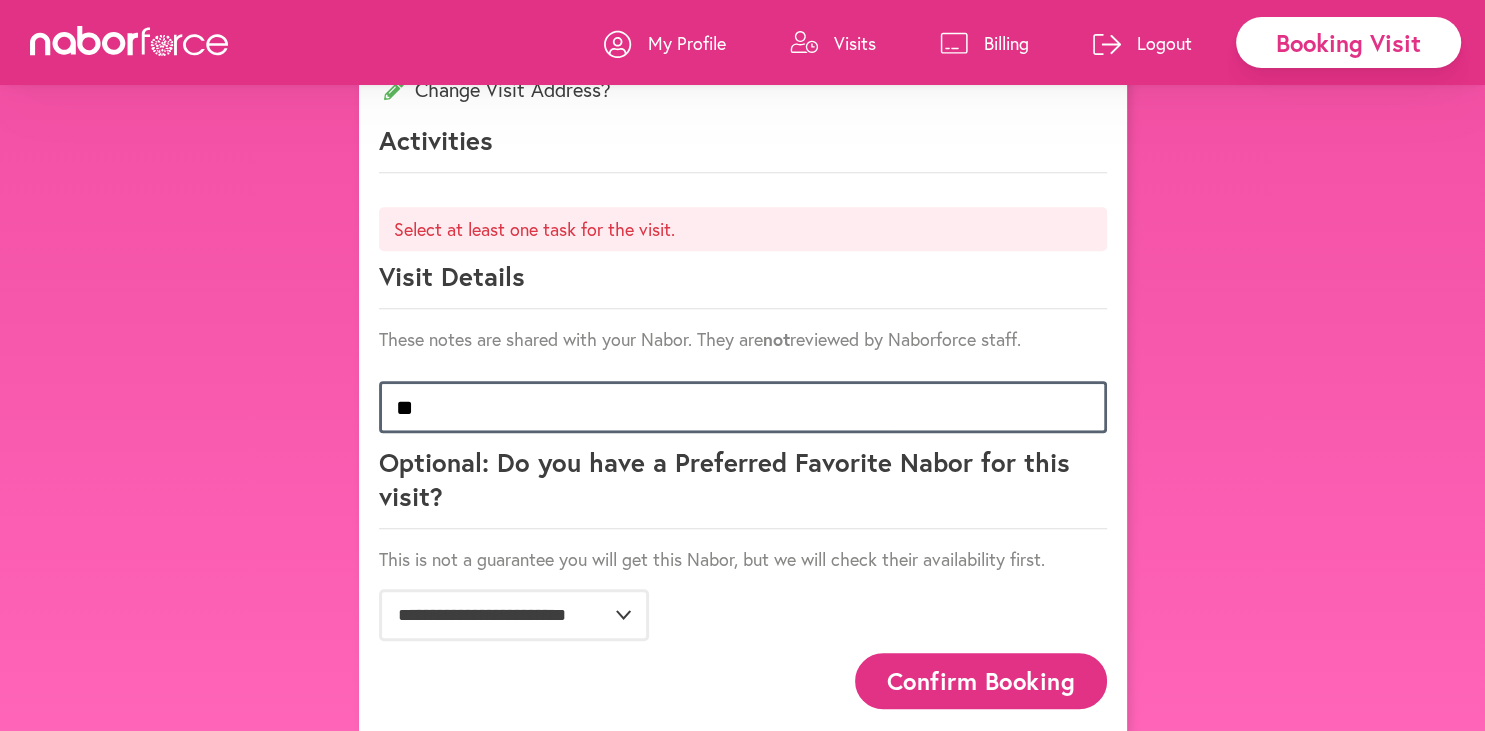 type on "*" 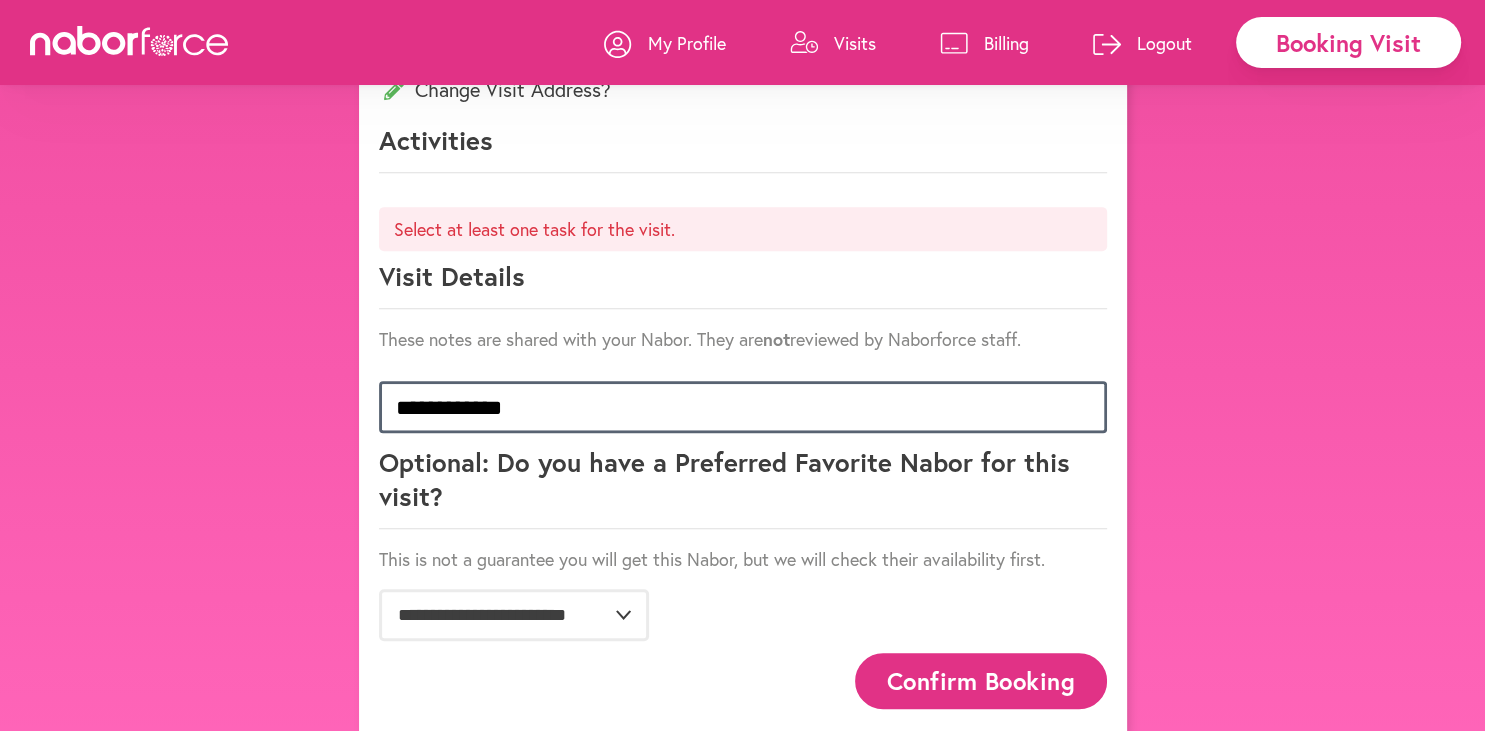 type on "**********" 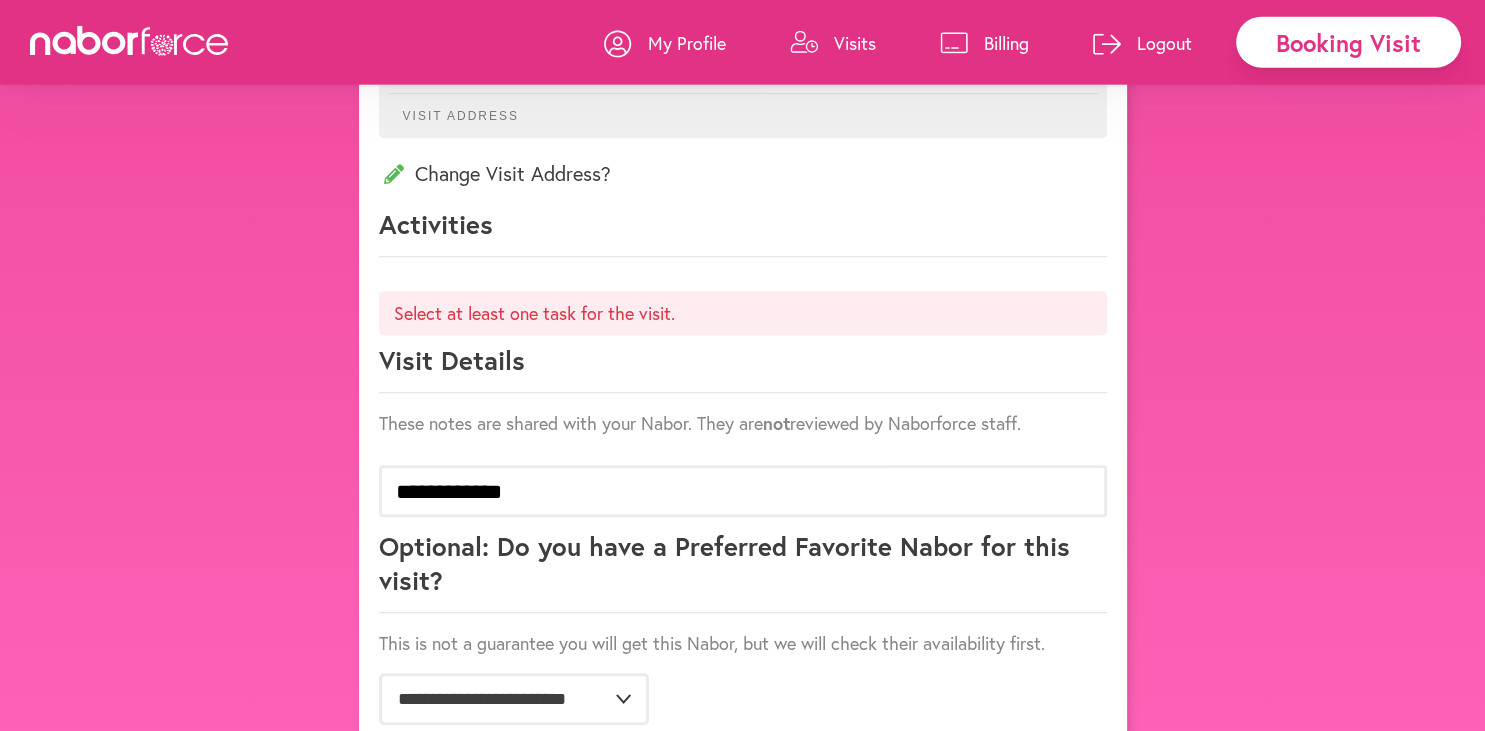 scroll, scrollTop: 844, scrollLeft: 0, axis: vertical 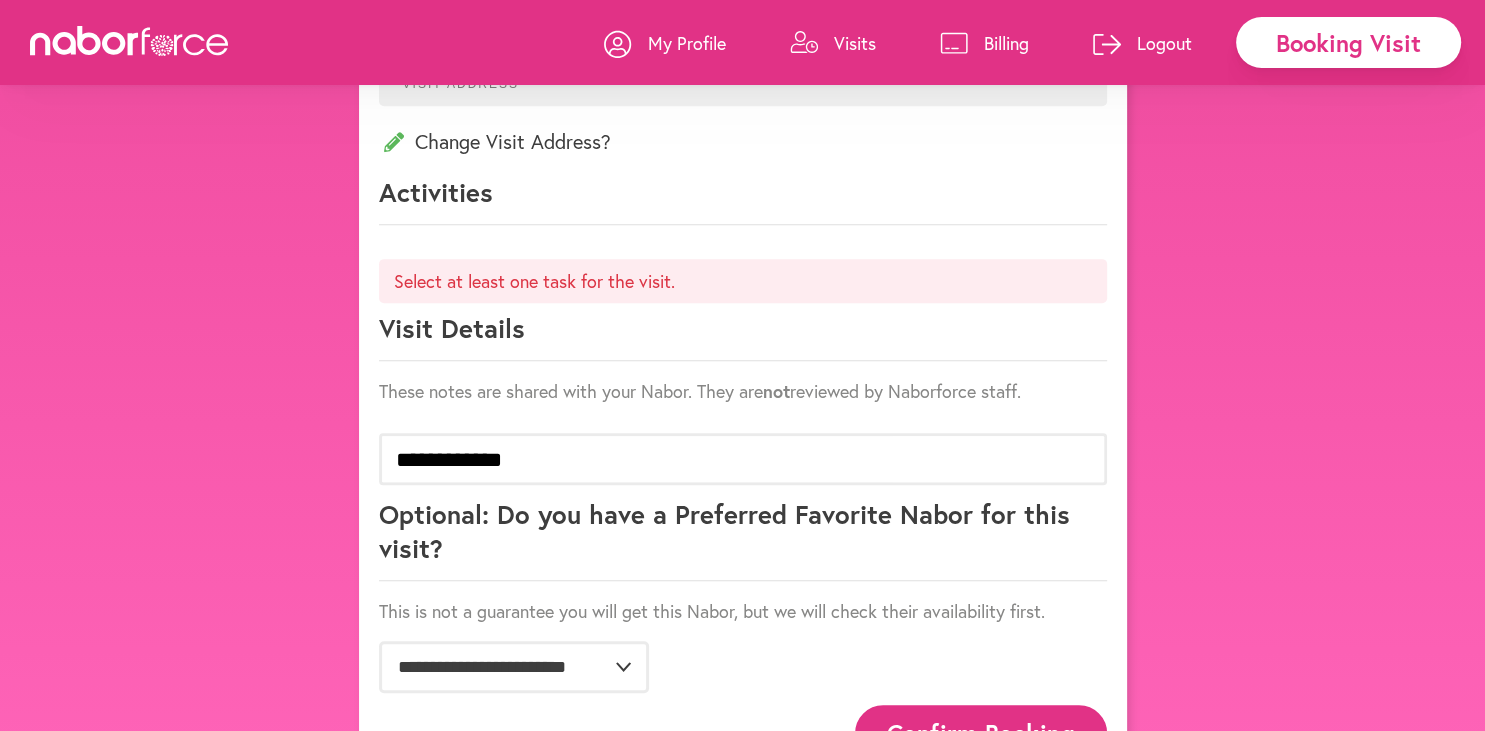 click on "Visit Details" 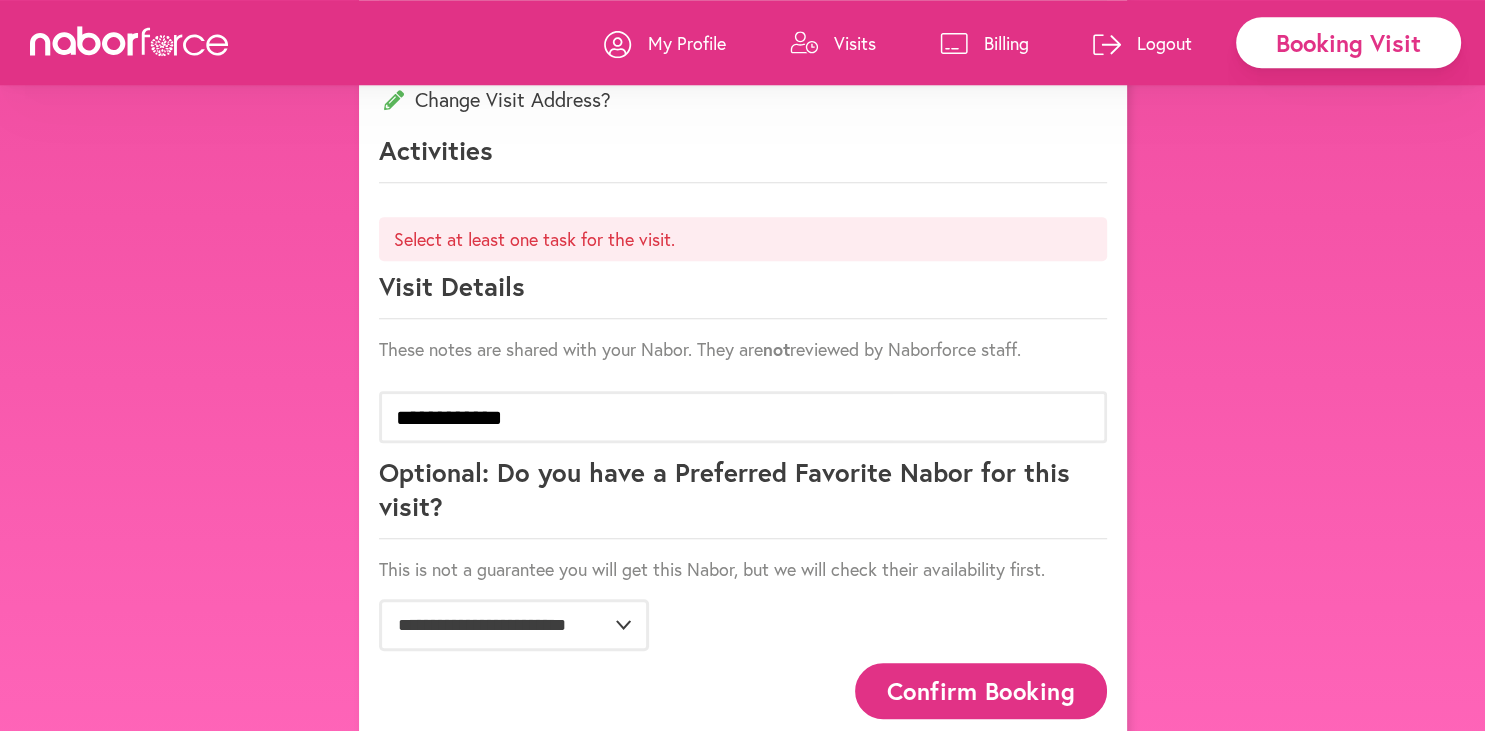 scroll, scrollTop: 929, scrollLeft: 0, axis: vertical 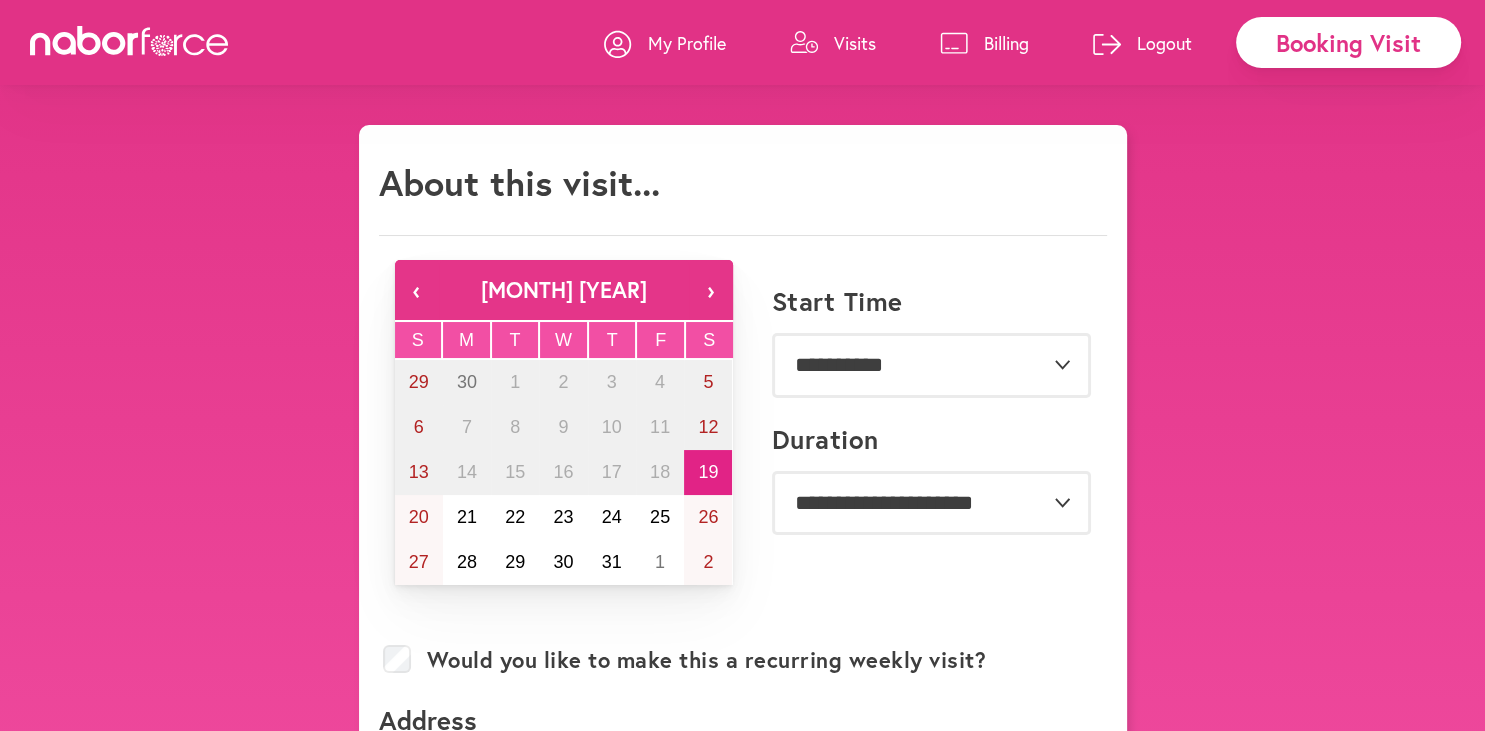 select on "***" 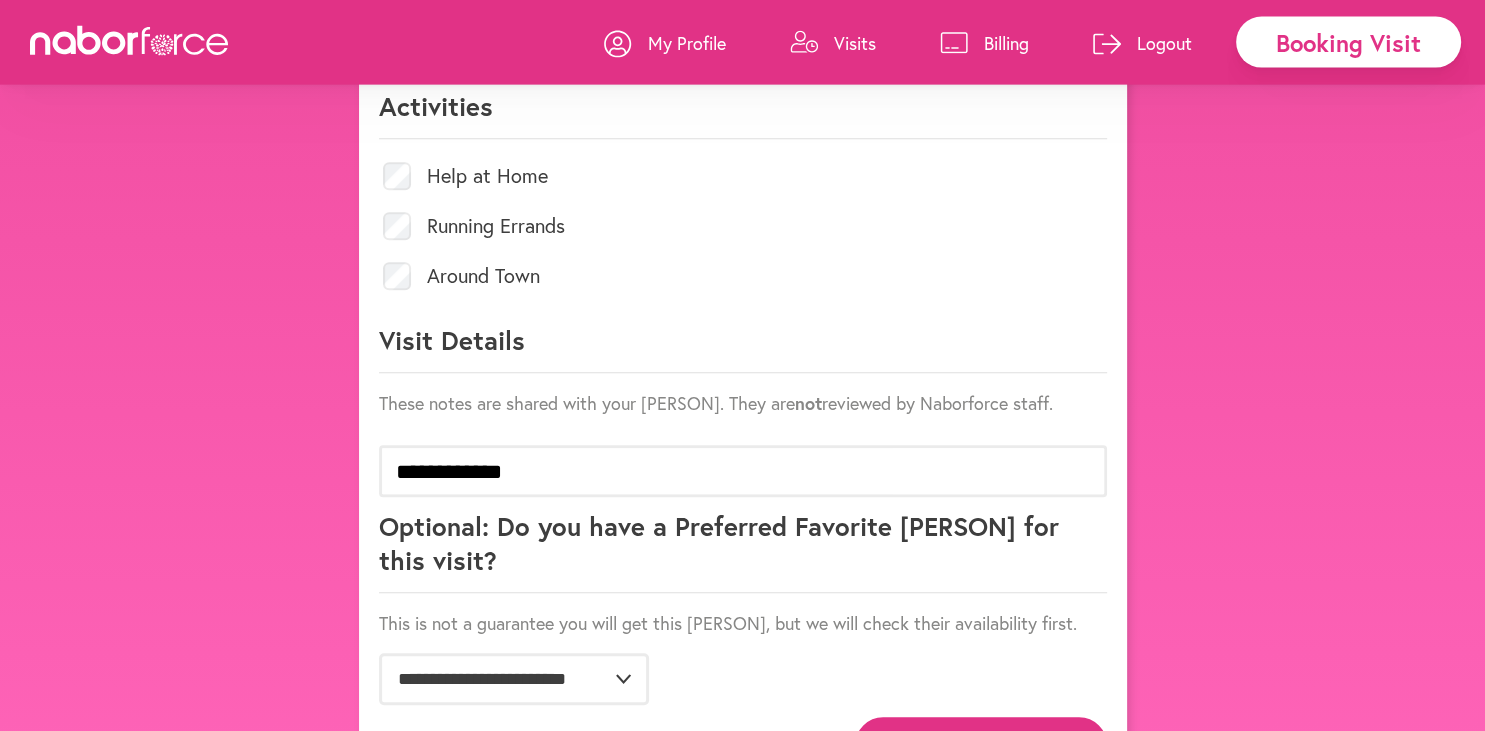 scroll, scrollTop: 930, scrollLeft: 0, axis: vertical 